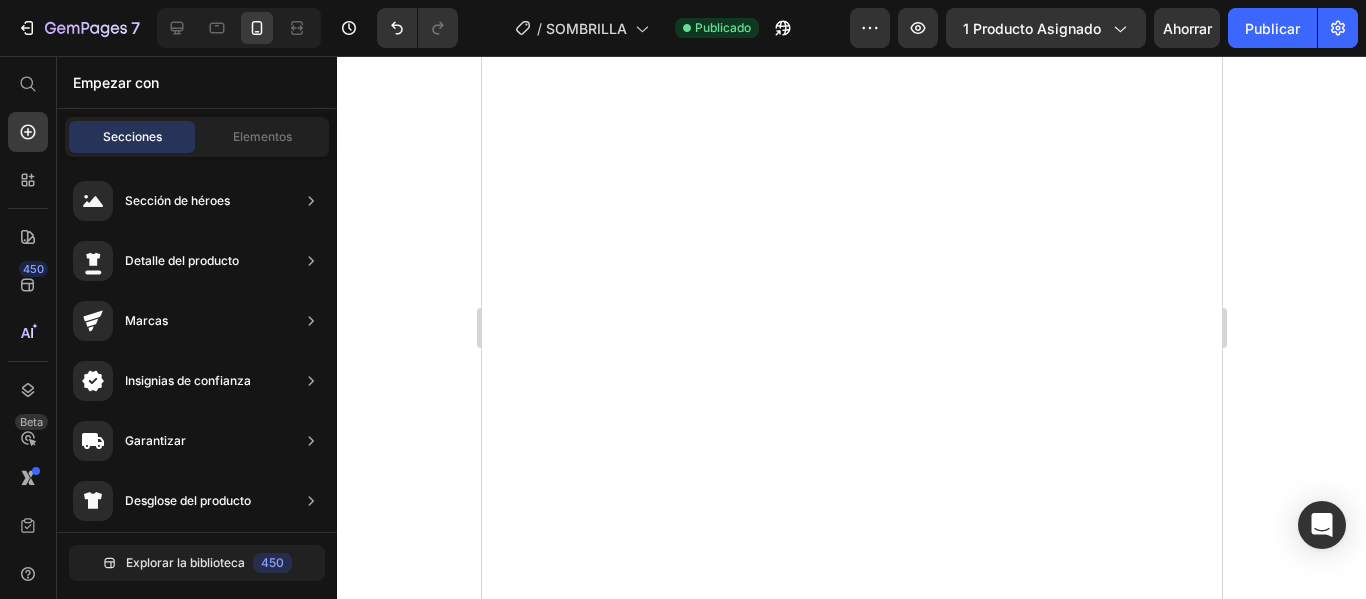 scroll, scrollTop: 0, scrollLeft: 0, axis: both 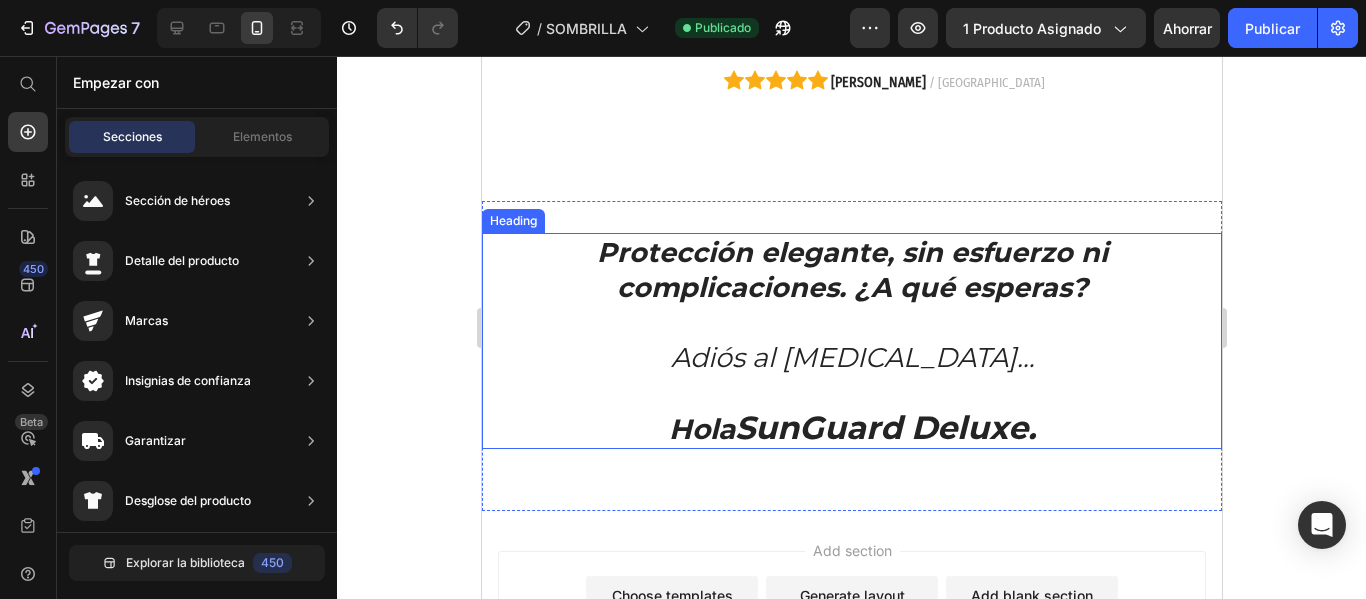 click on "Hola" at bounding box center [701, 429] 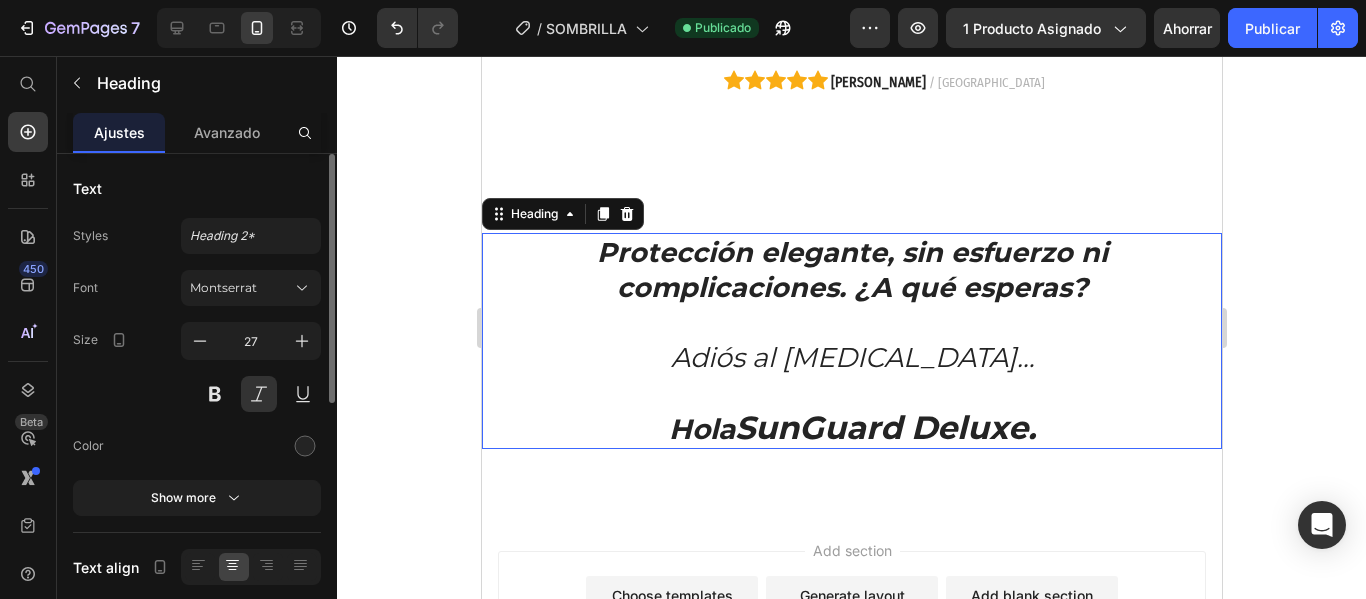 scroll, scrollTop: 0, scrollLeft: 0, axis: both 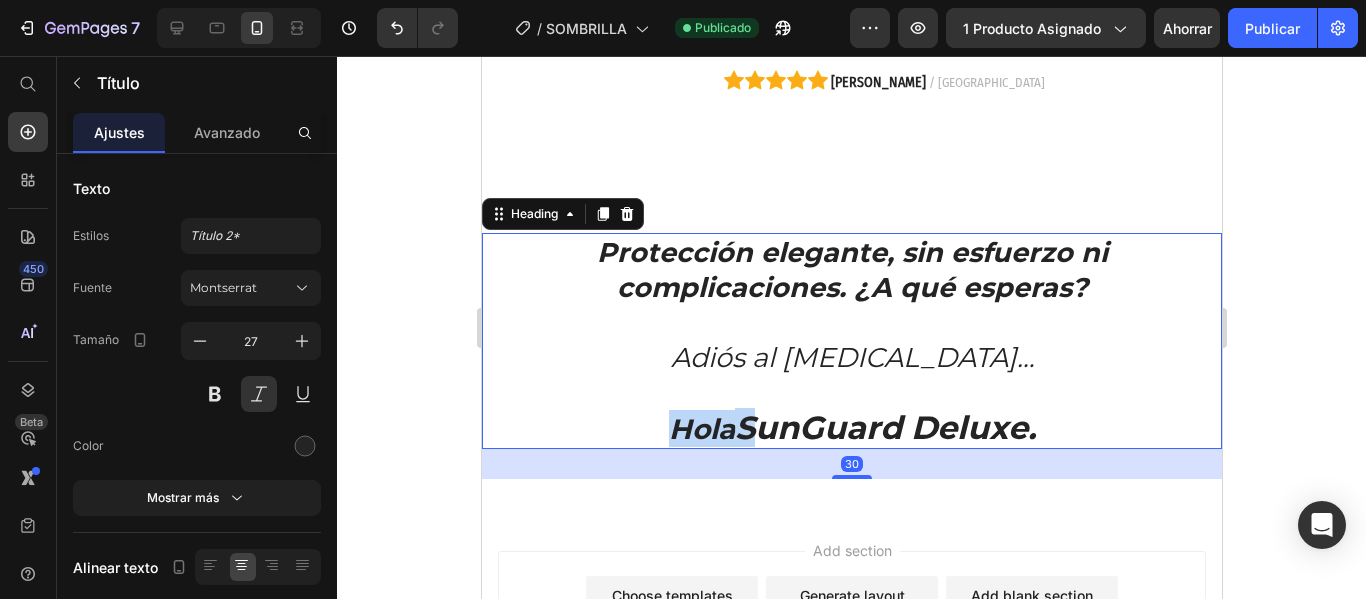 click on "Hola" at bounding box center [701, 429] 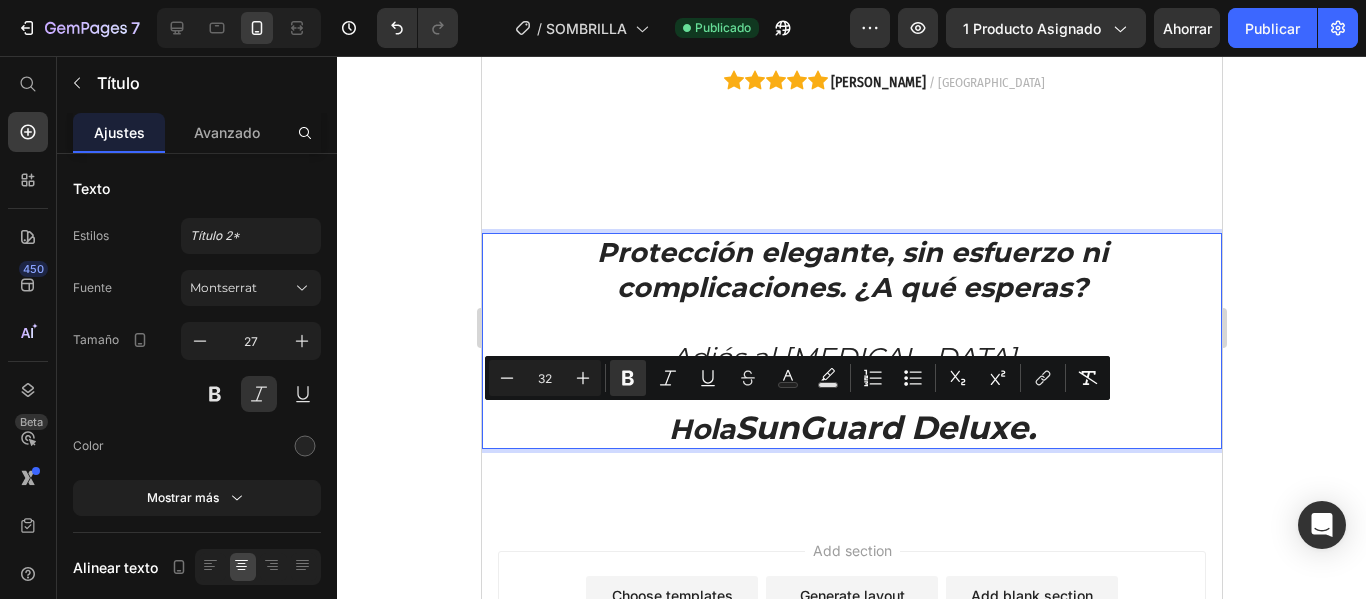 click on "SunGuard Deluxe." at bounding box center (884, 427) 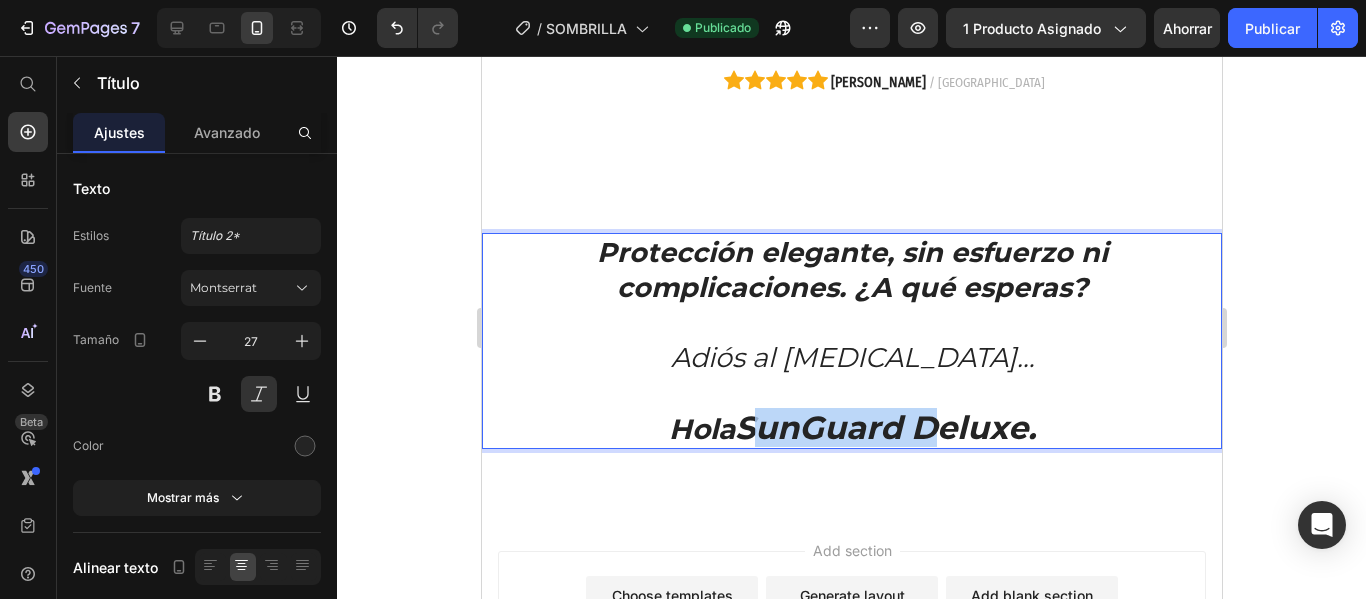 click on "SunGuard Deluxe." at bounding box center (884, 427) 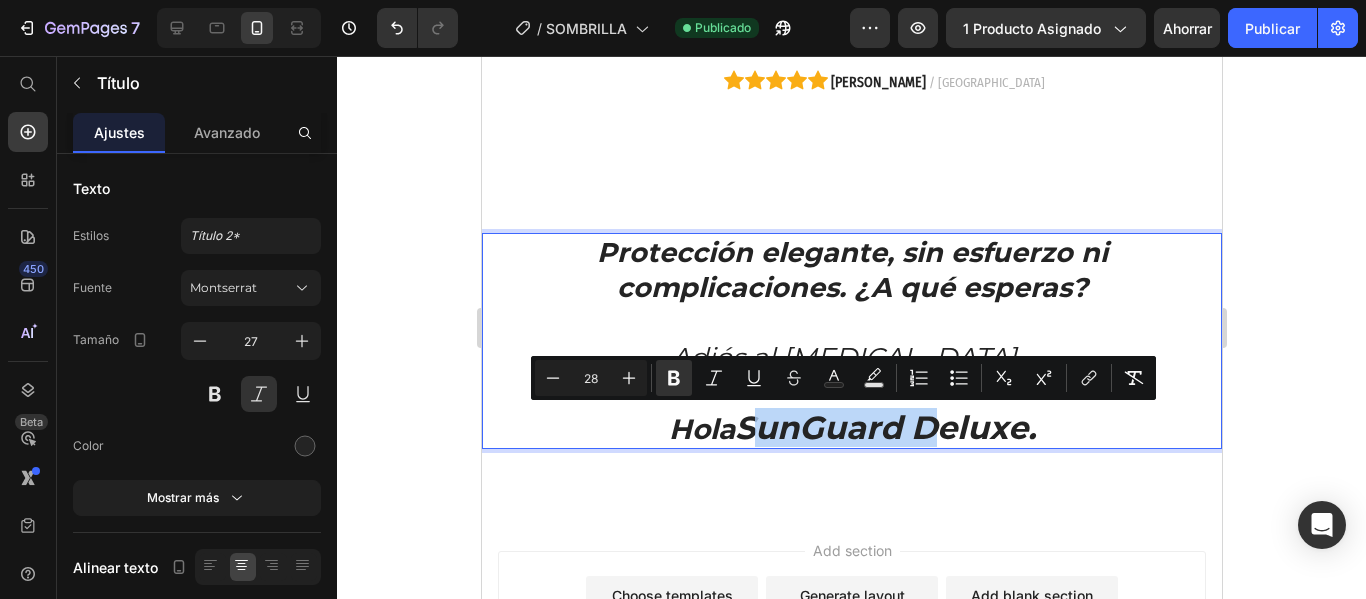 click on "SunGuard Deluxe." at bounding box center [884, 427] 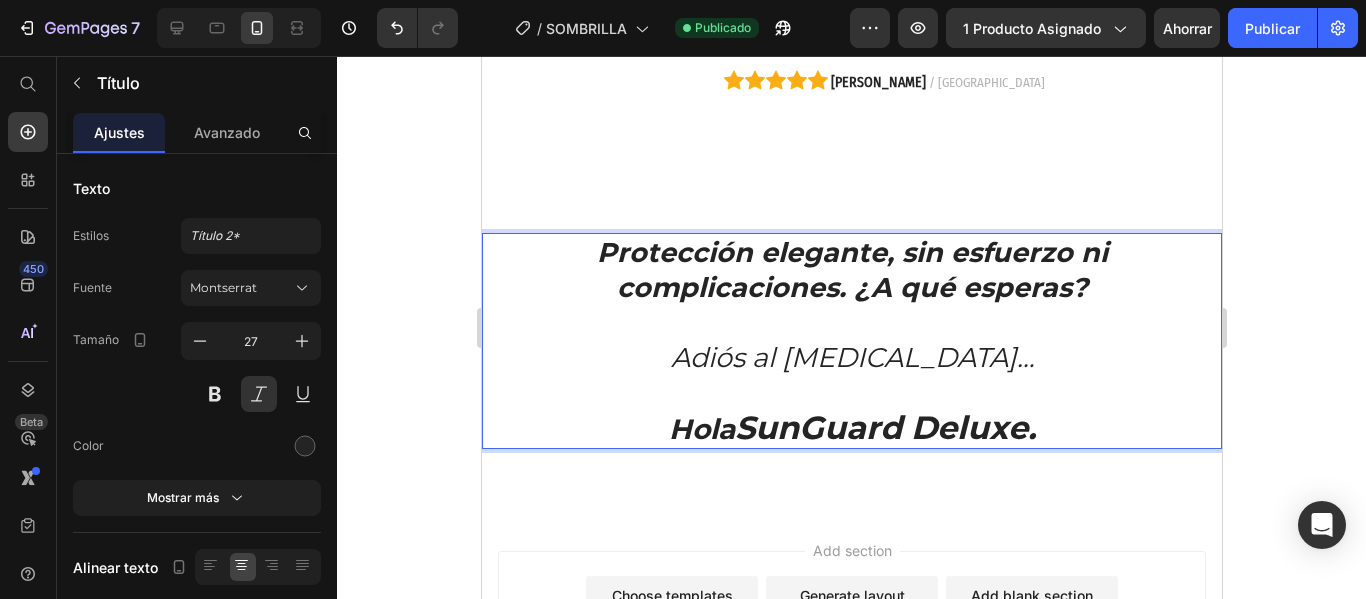 click on "SunGuard Deluxe." at bounding box center [884, 427] 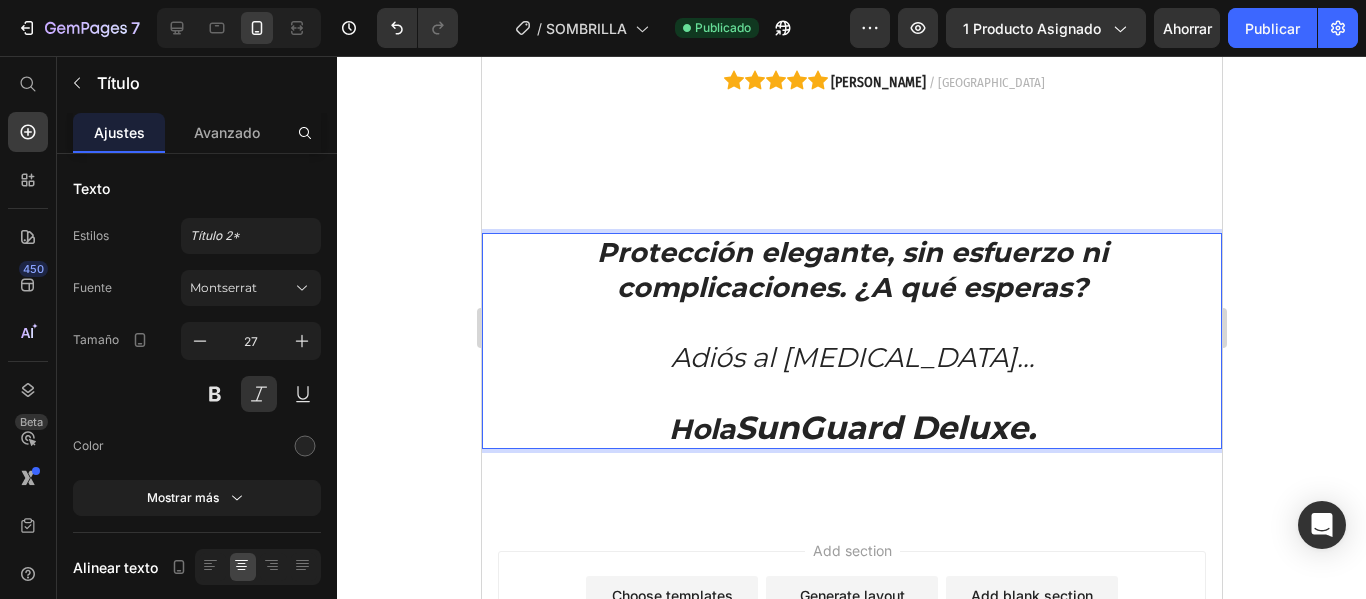 click on "Hola" at bounding box center [701, 429] 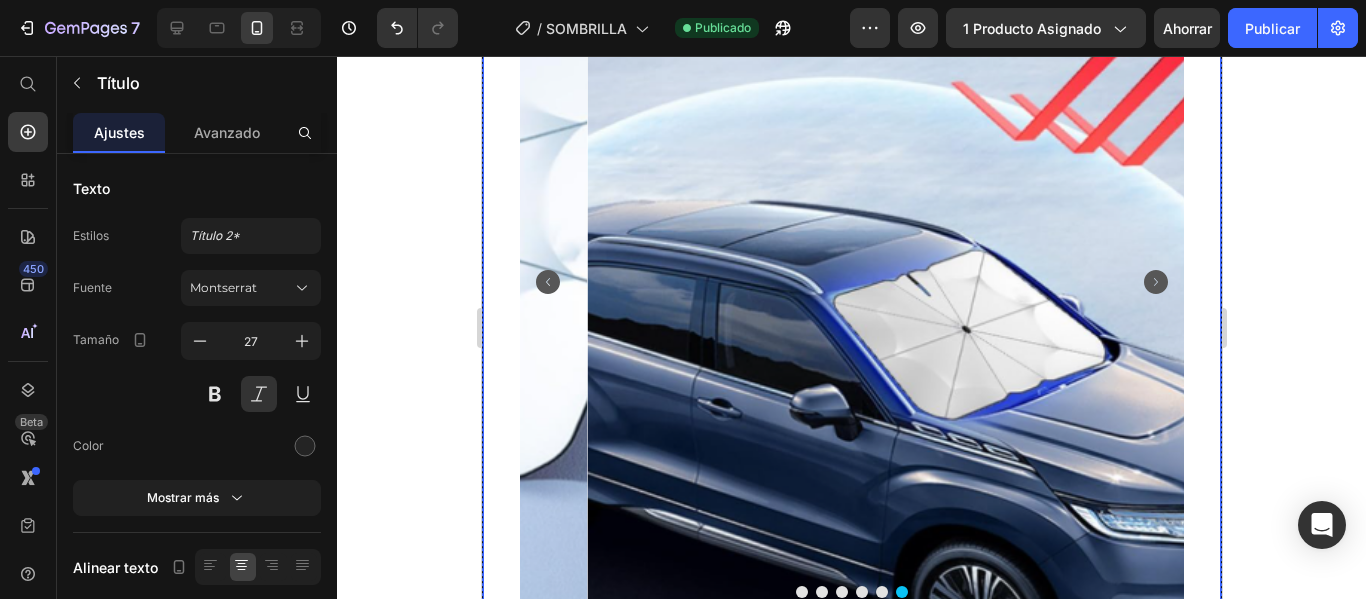 scroll, scrollTop: 300, scrollLeft: 0, axis: vertical 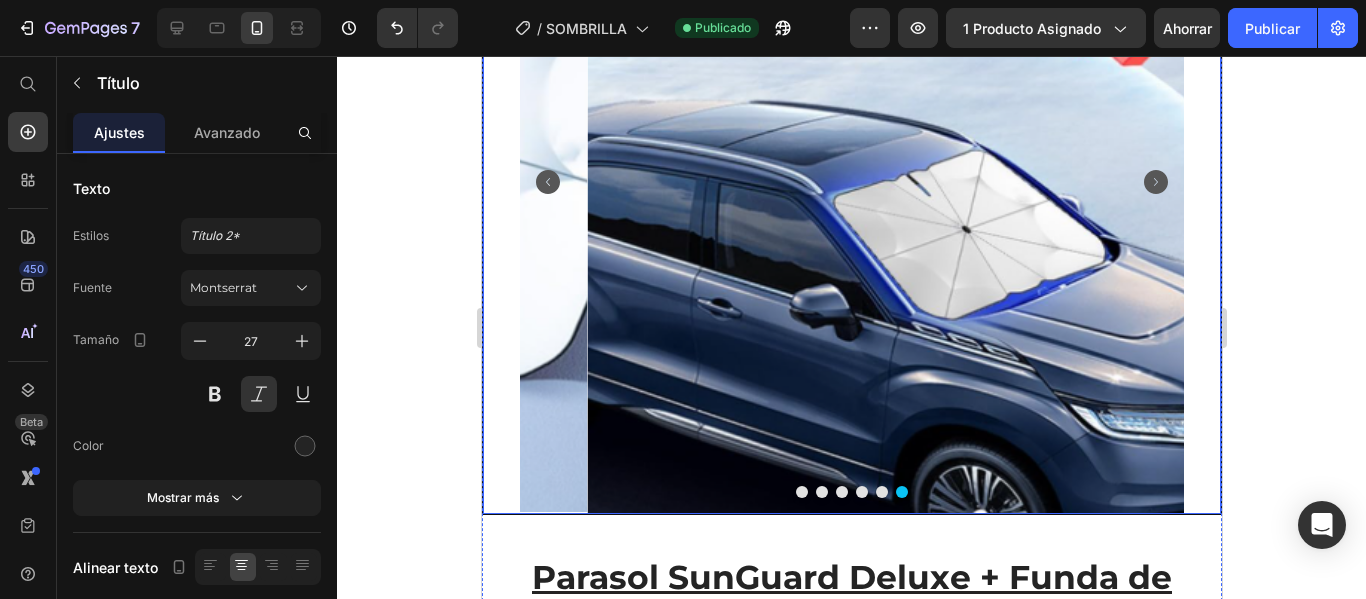 click 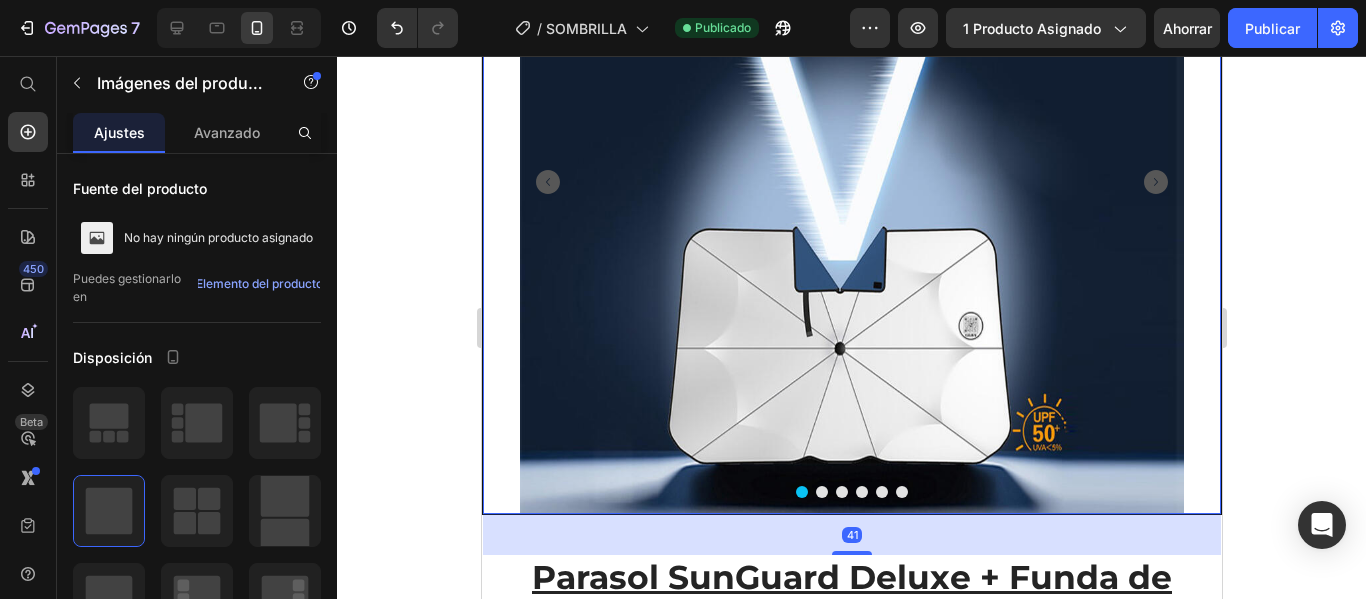 click 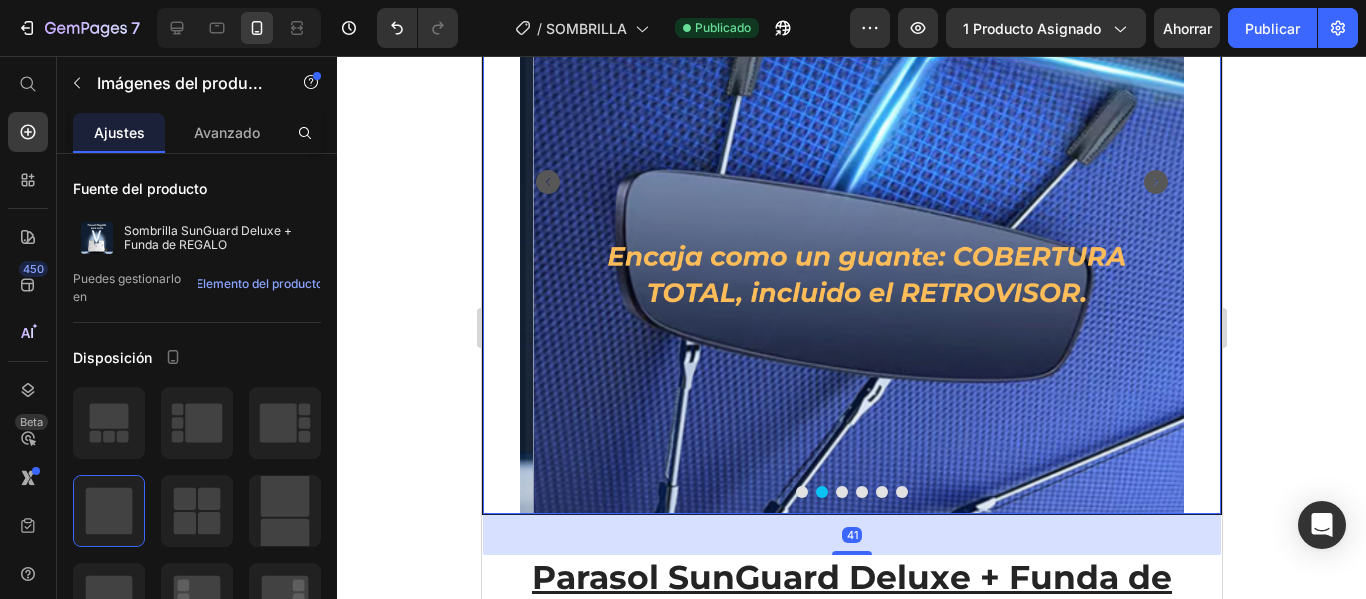 click 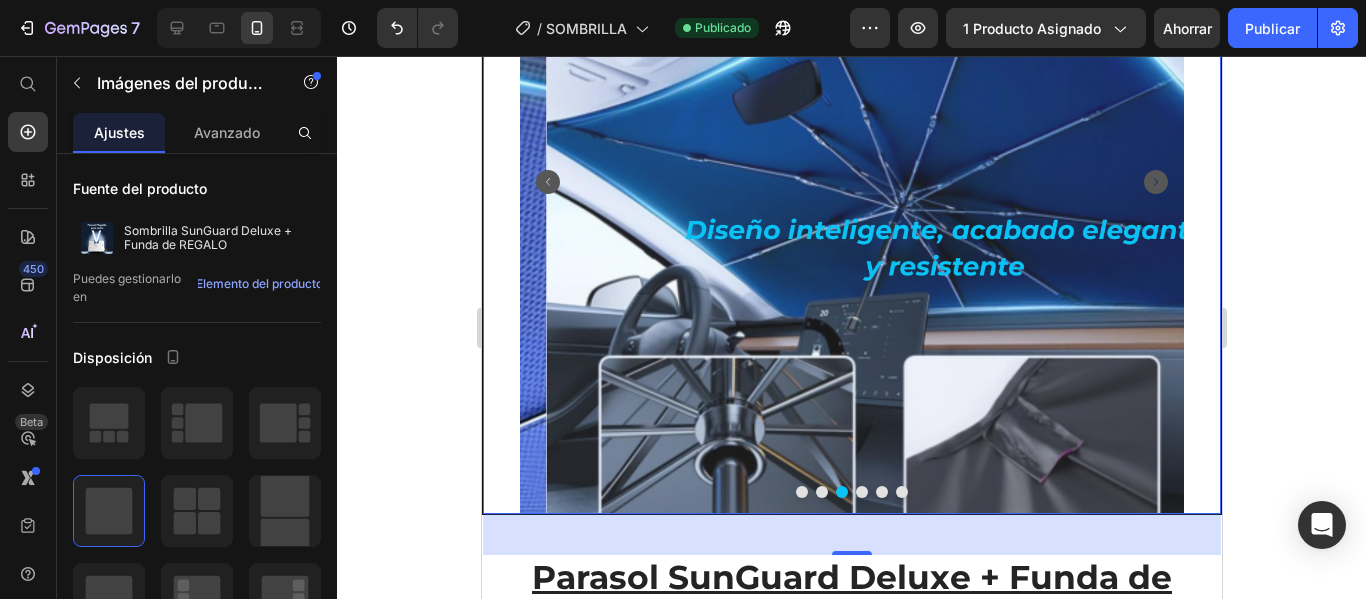 click 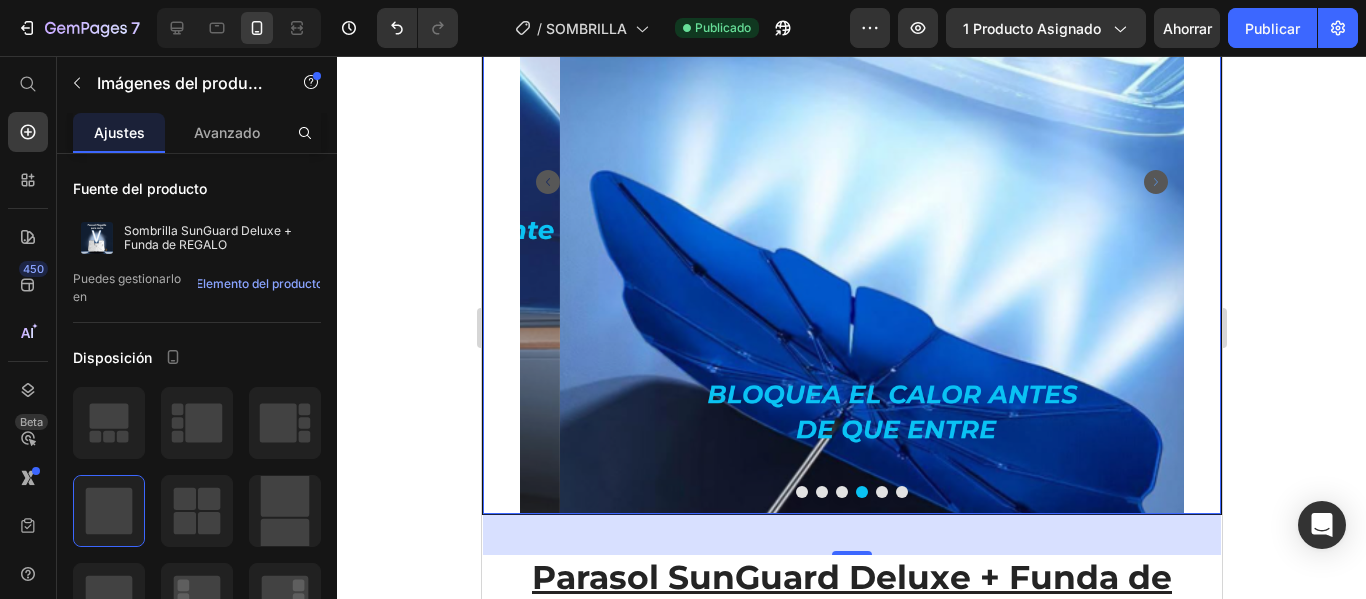 click 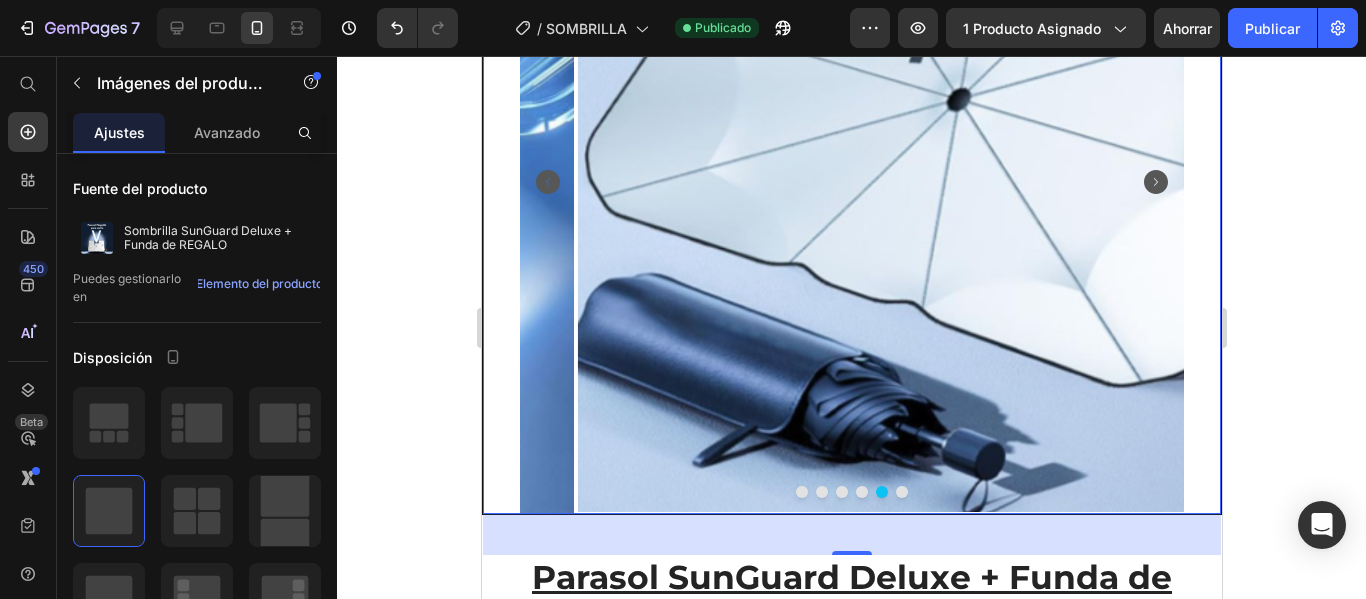 click 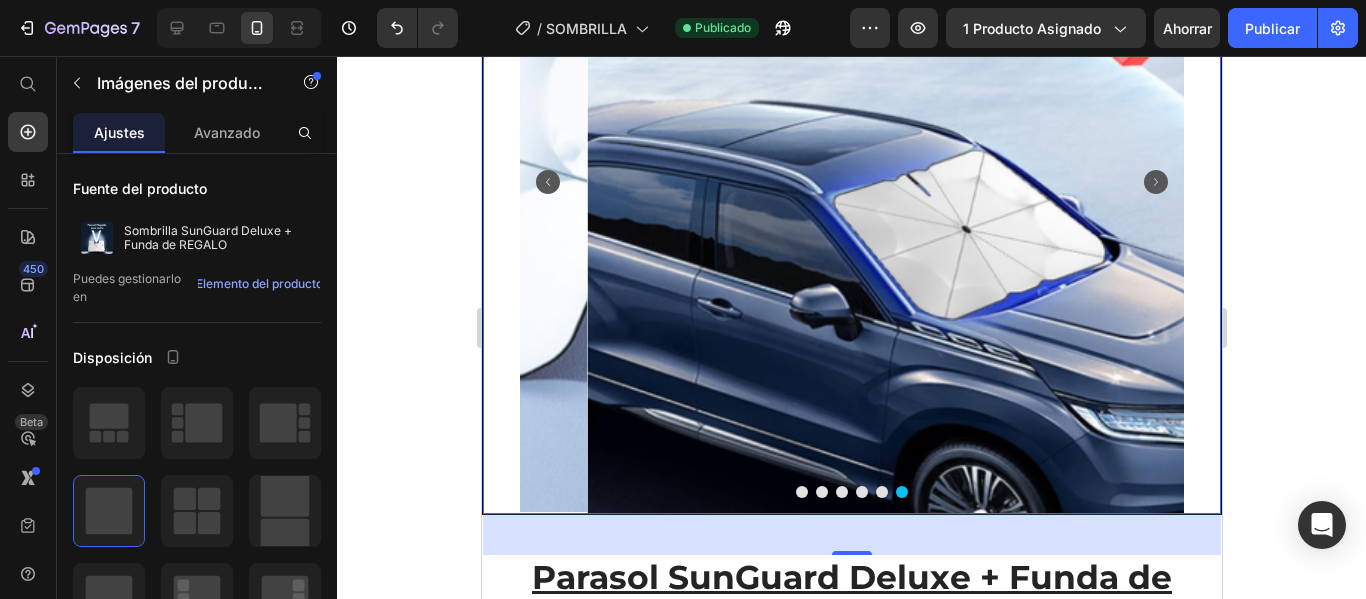click 